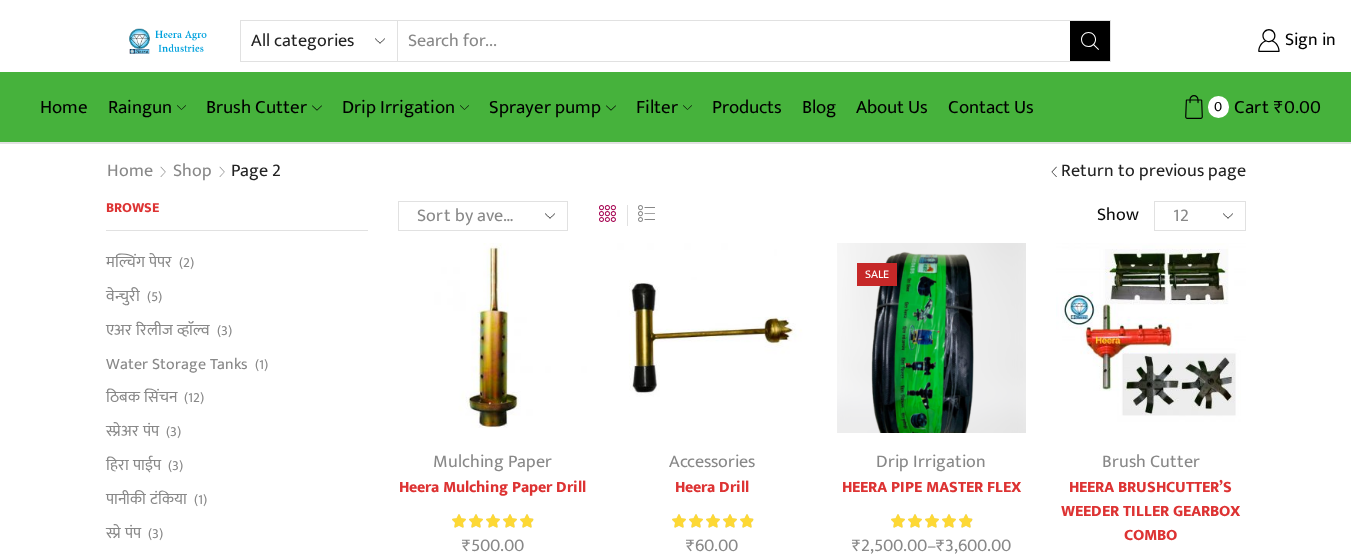 scroll, scrollTop: 0, scrollLeft: 0, axis: both 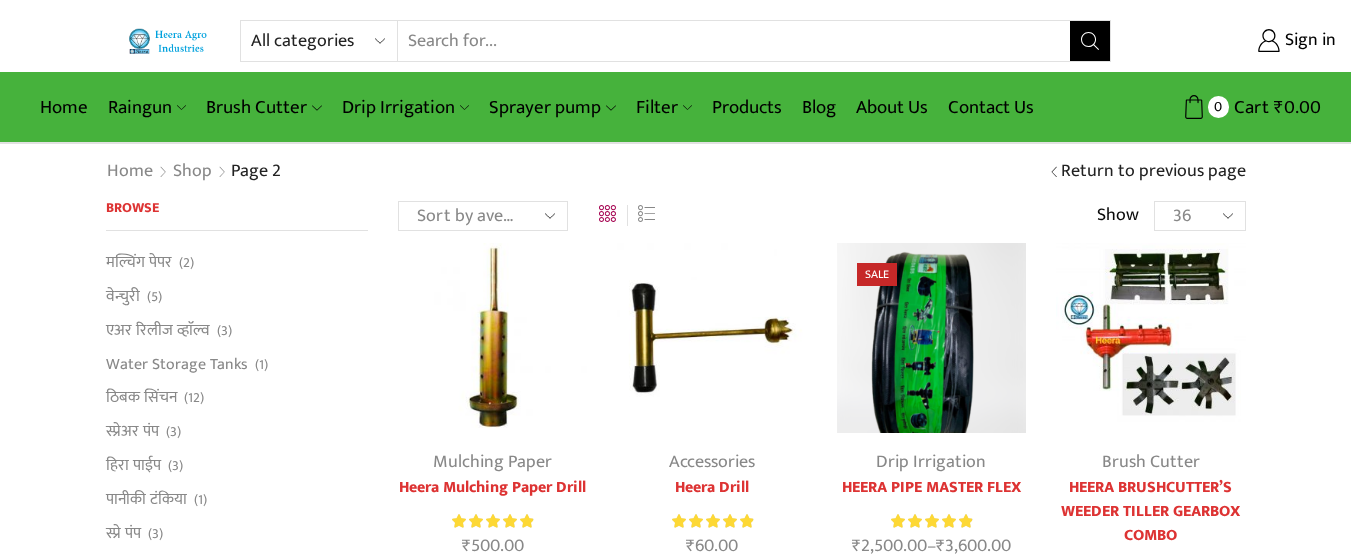 click on "12 24 36 All" at bounding box center [1199, 216] 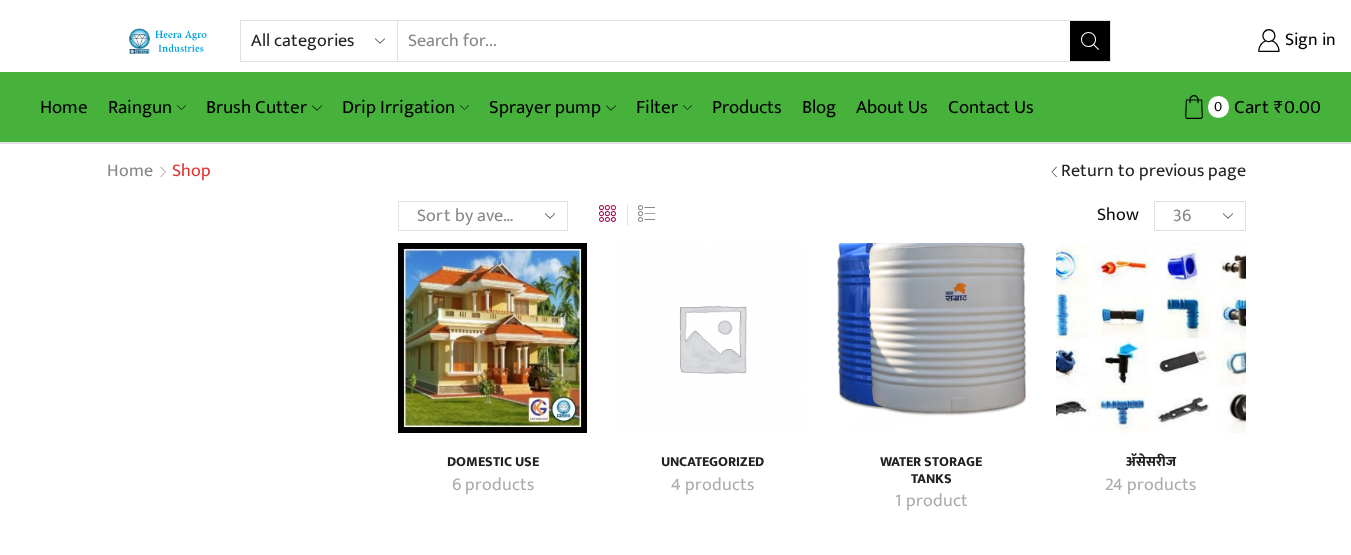 scroll, scrollTop: 0, scrollLeft: 0, axis: both 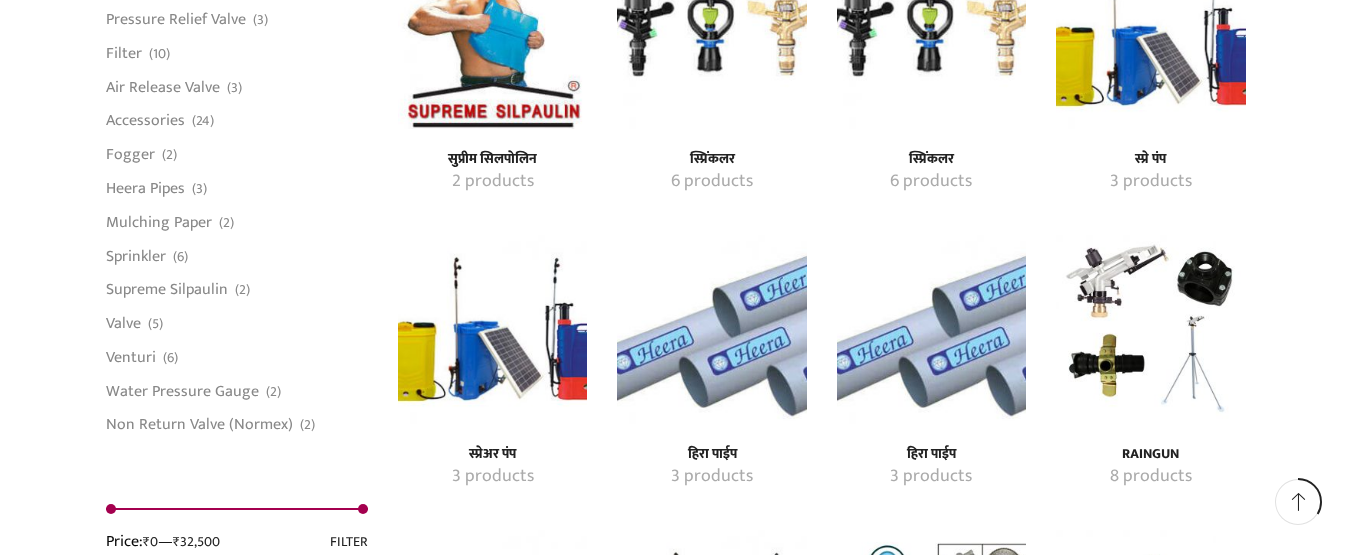 click at bounding box center (711, 34) 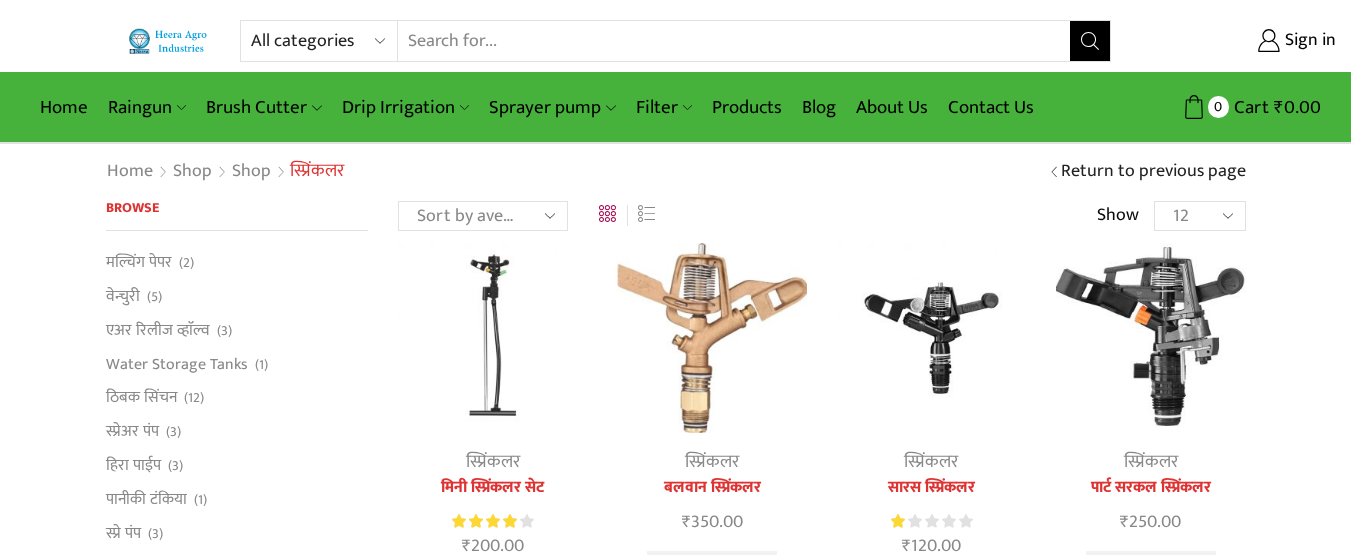 scroll, scrollTop: 0, scrollLeft: 0, axis: both 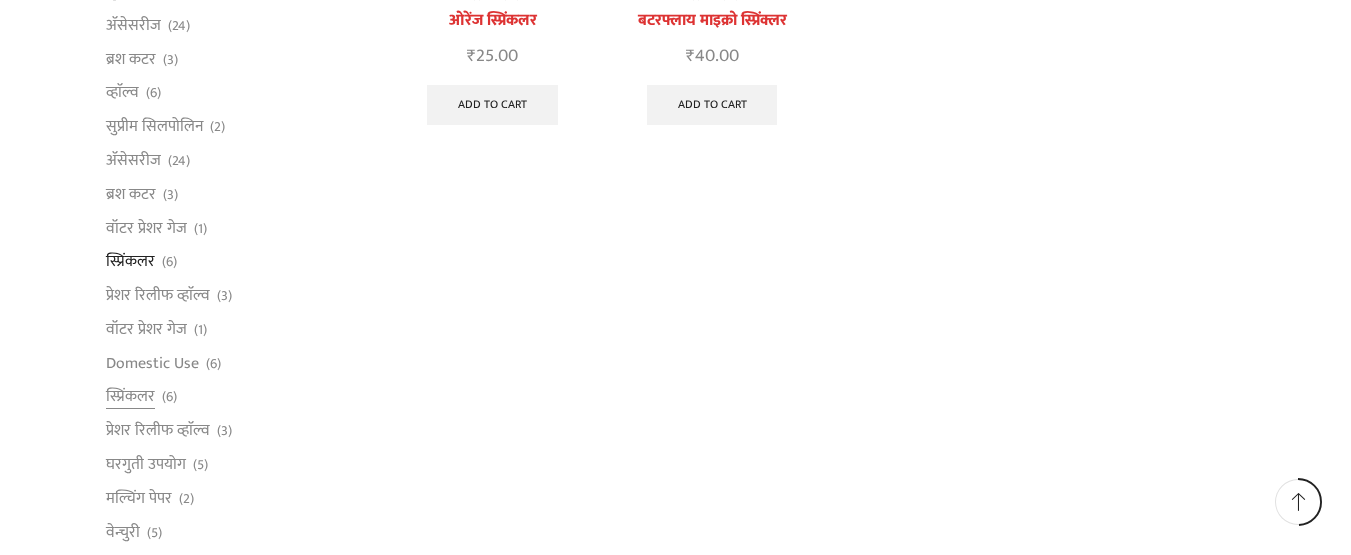 click on "स्प्रिंकलर   (6)" at bounding box center (237, 397) 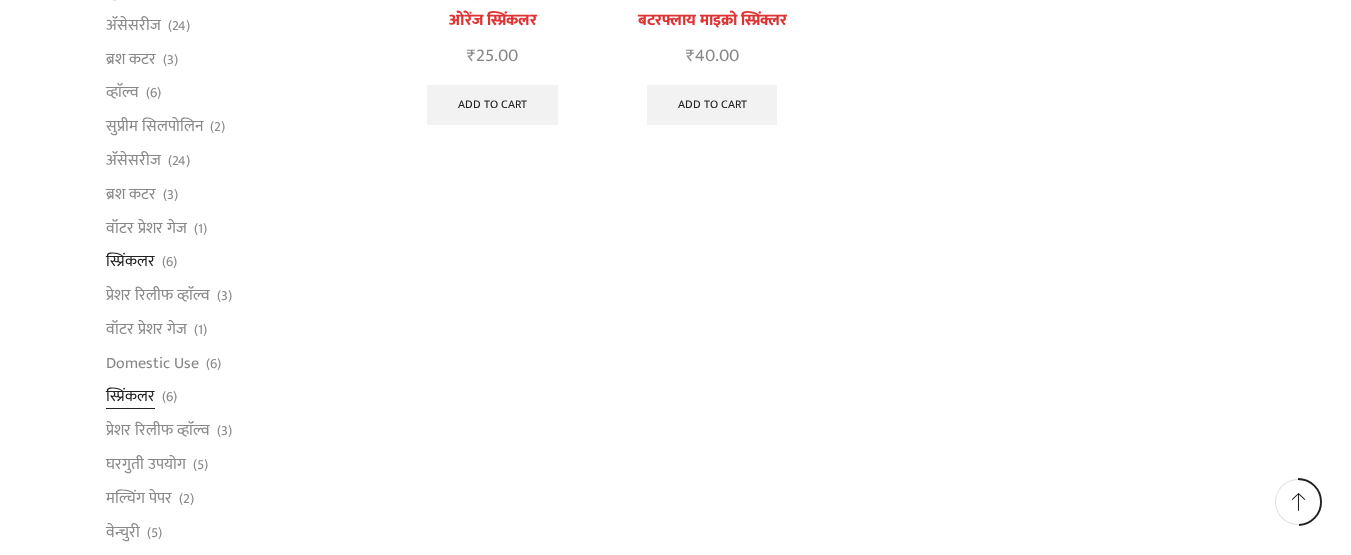 click on "स्प्रिंकलर" at bounding box center (130, 397) 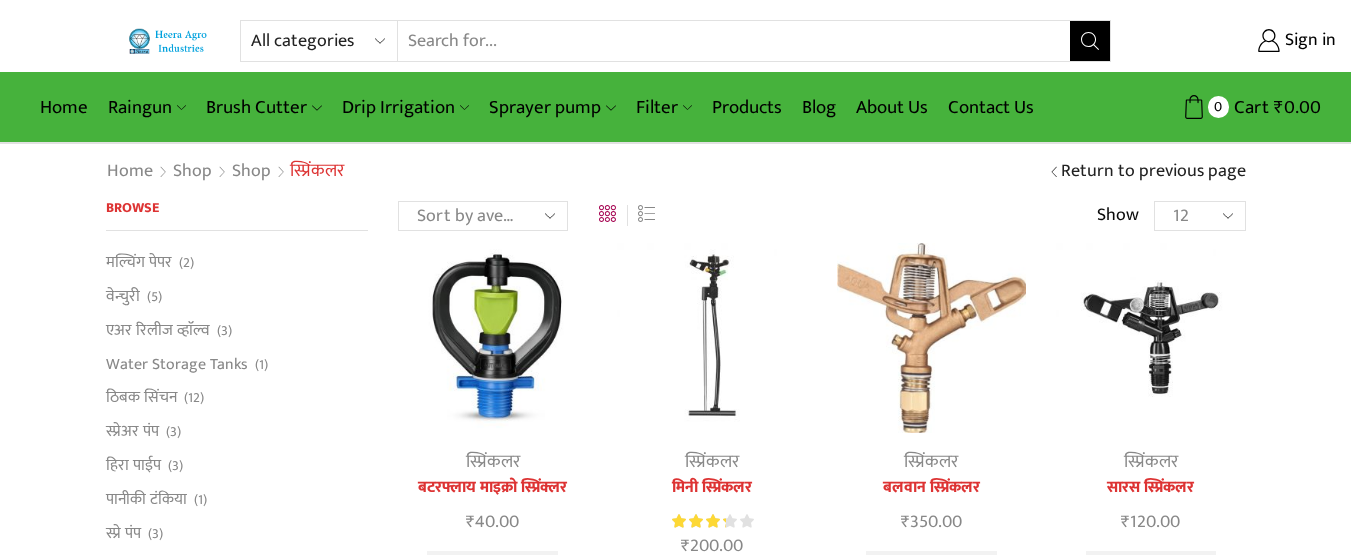 scroll, scrollTop: 0, scrollLeft: 0, axis: both 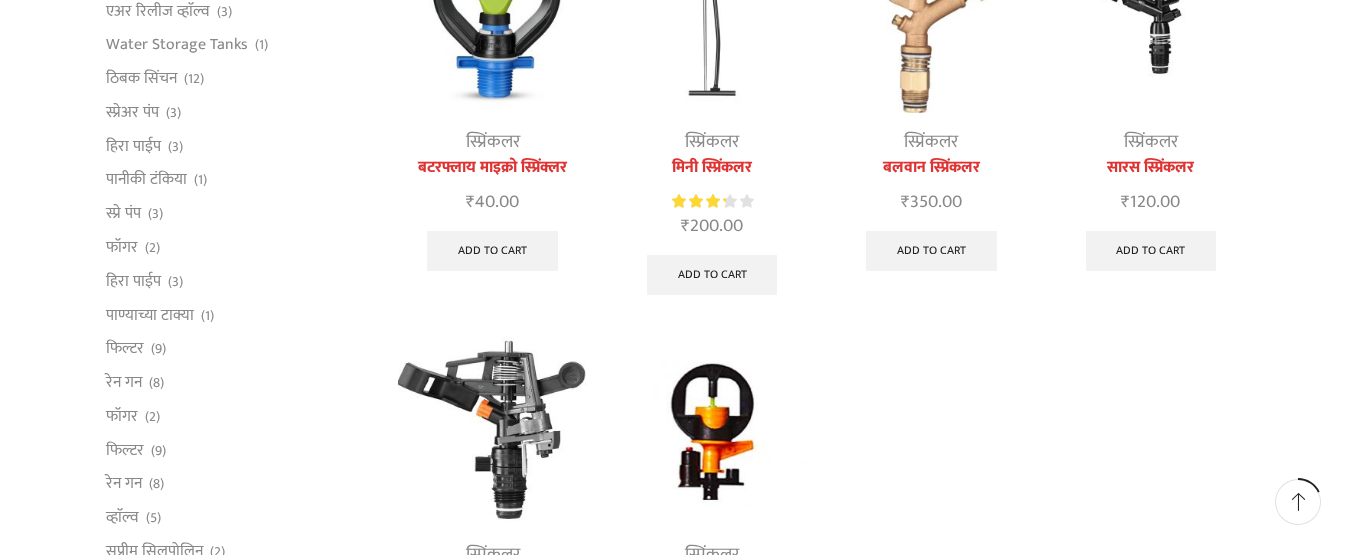 click at bounding box center (1150, 17) 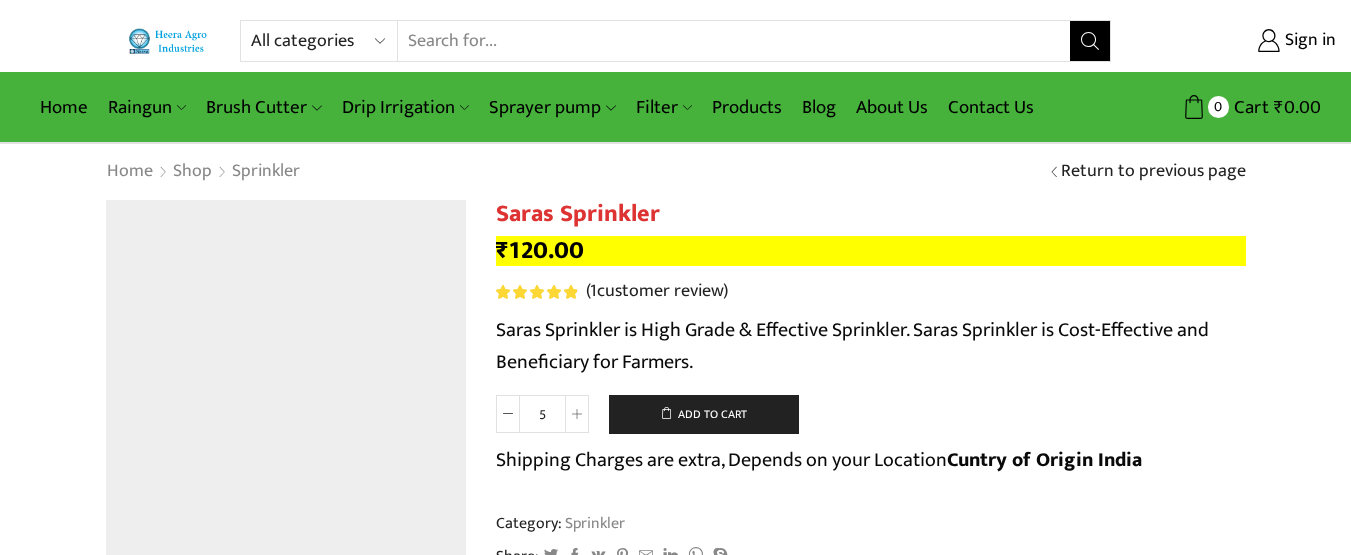 scroll, scrollTop: 0, scrollLeft: 0, axis: both 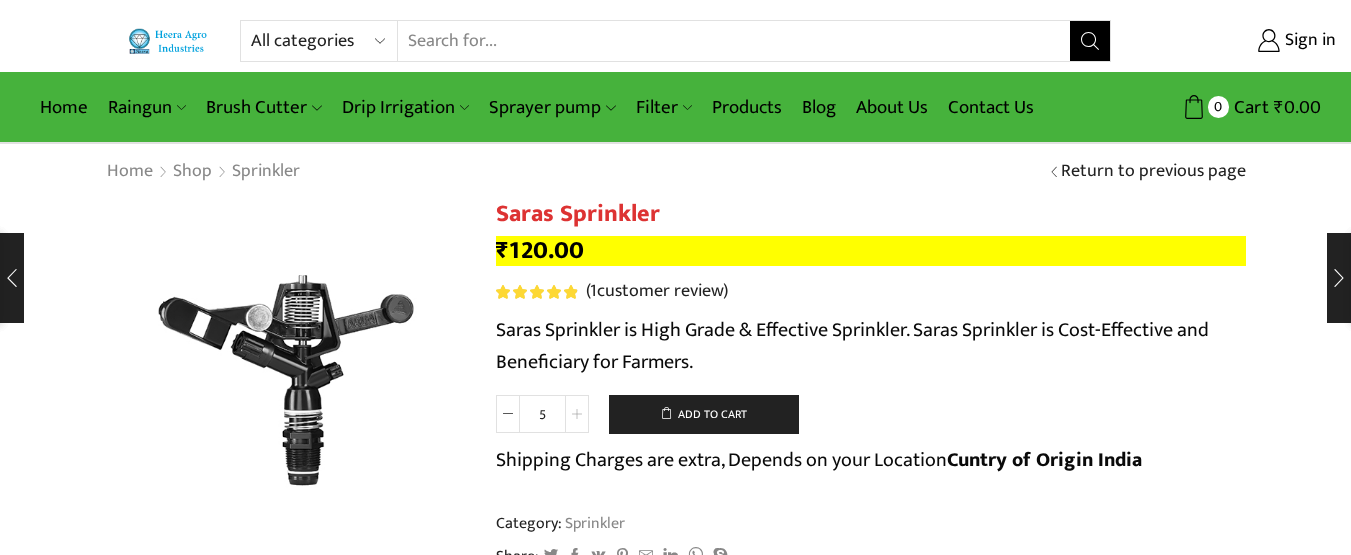click at bounding box center (577, 414) 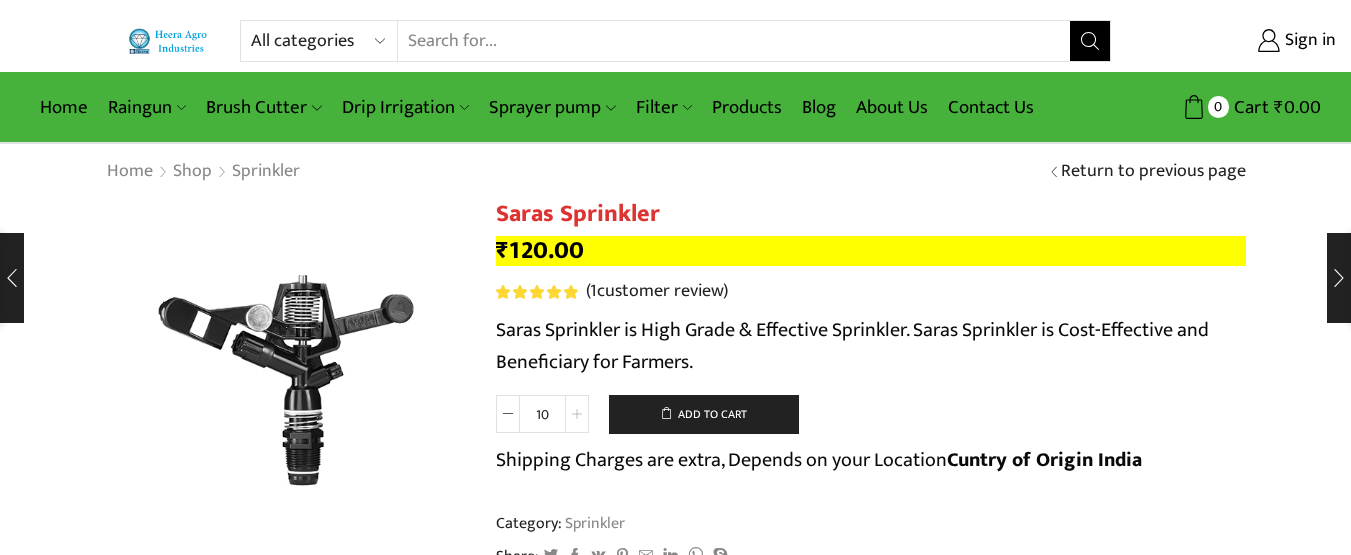 click at bounding box center (577, 414) 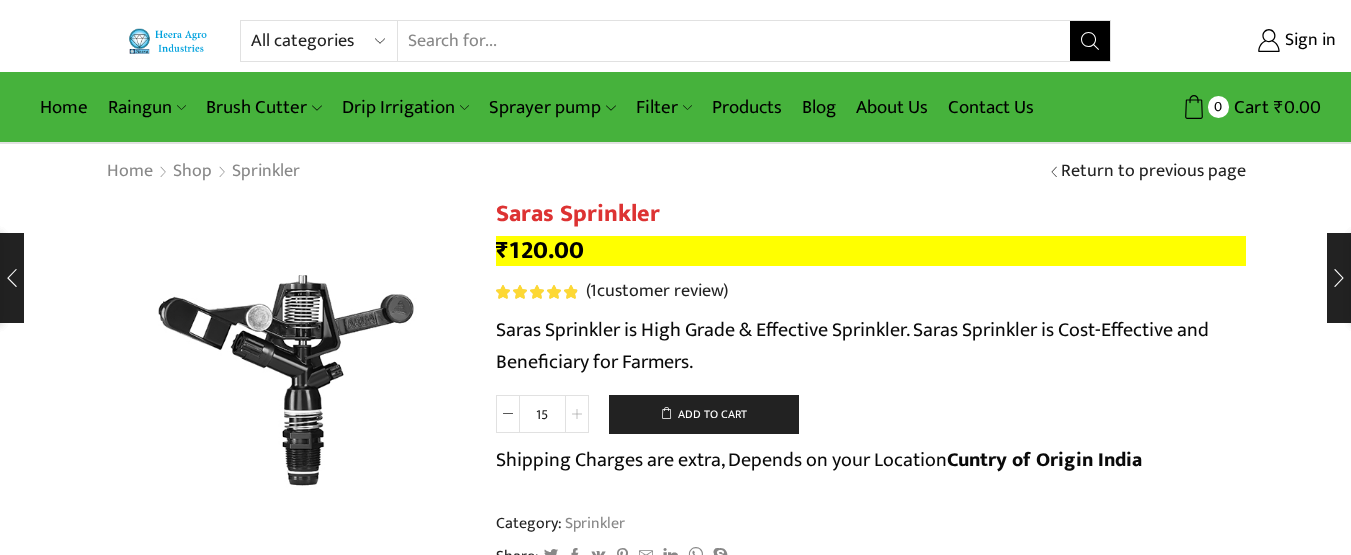 click at bounding box center (577, 414) 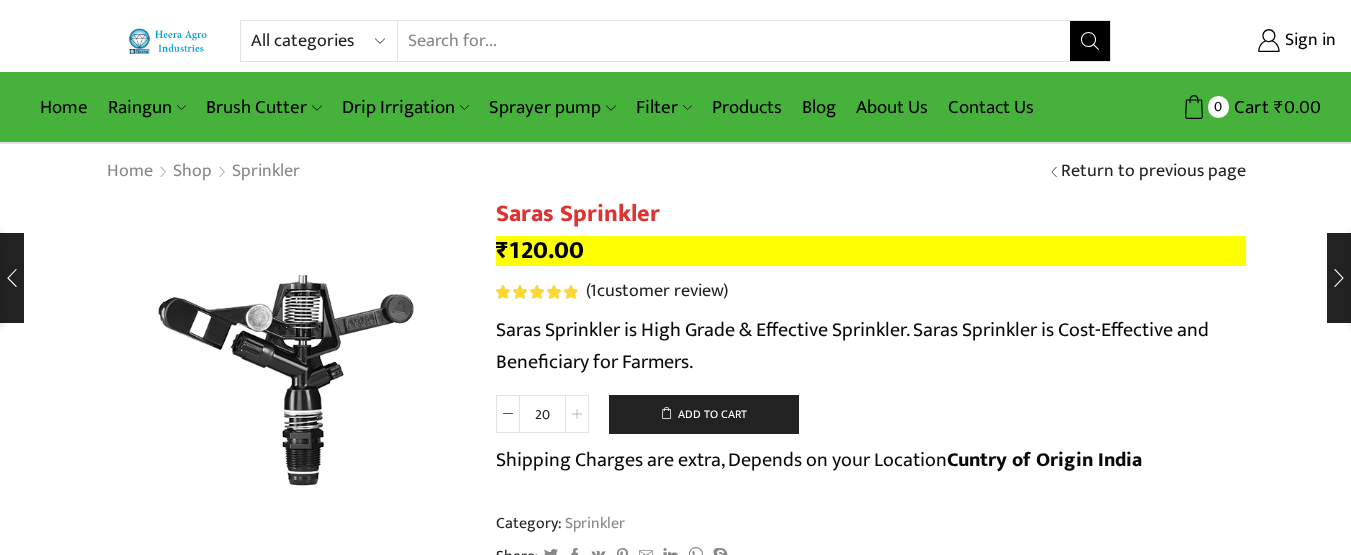 click at bounding box center (577, 414) 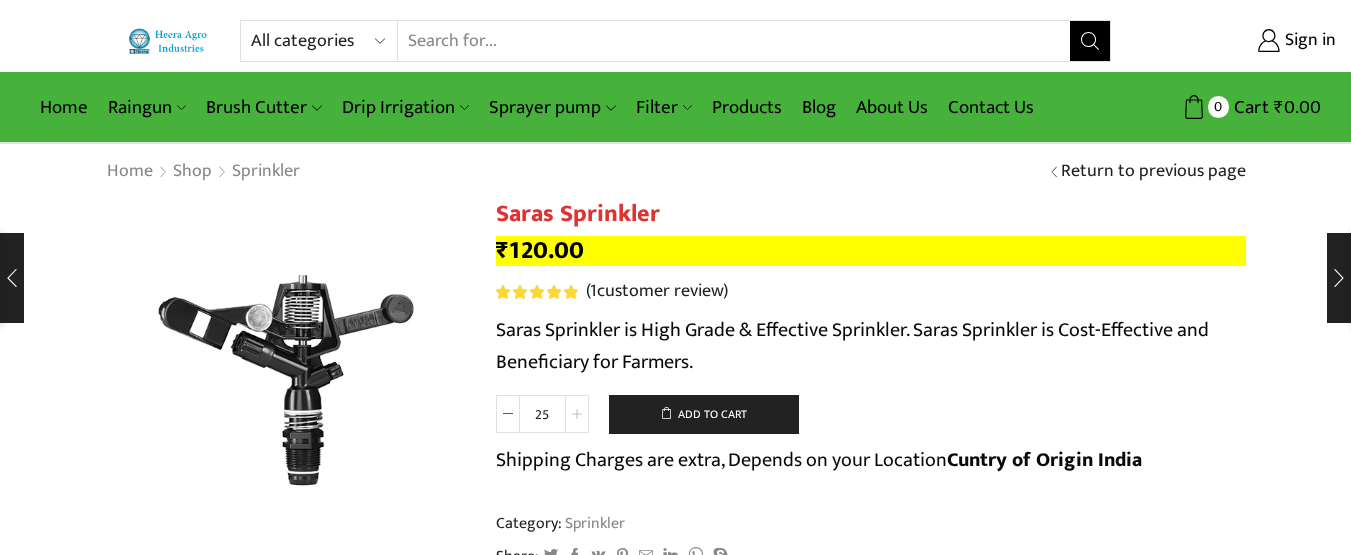 click at bounding box center (577, 414) 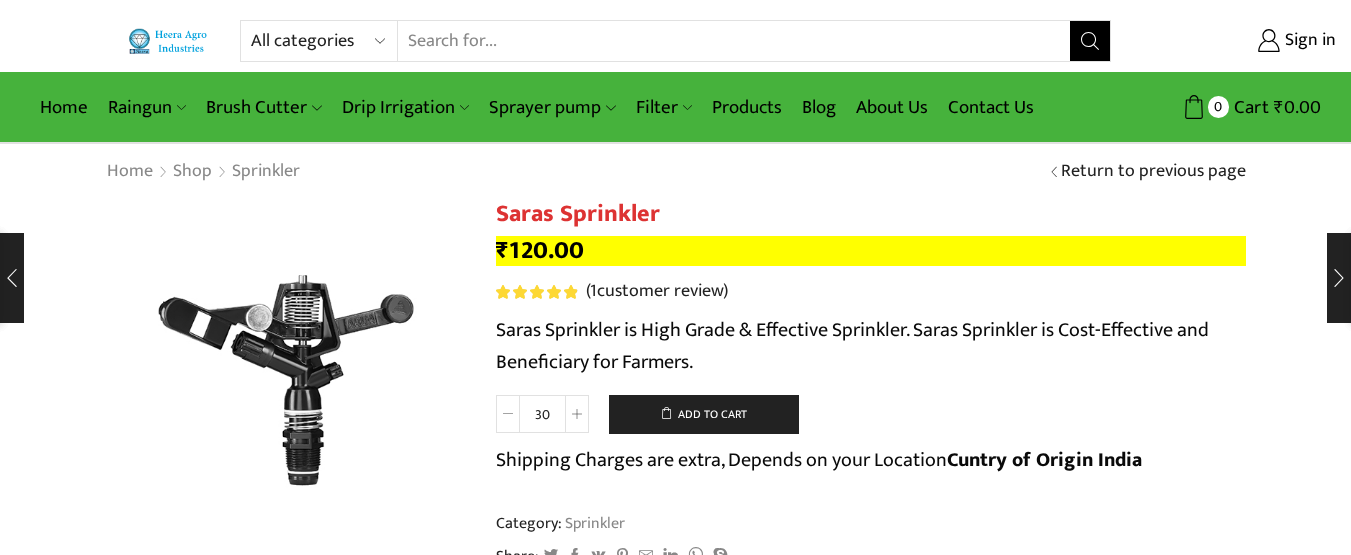 click at bounding box center (508, 414) 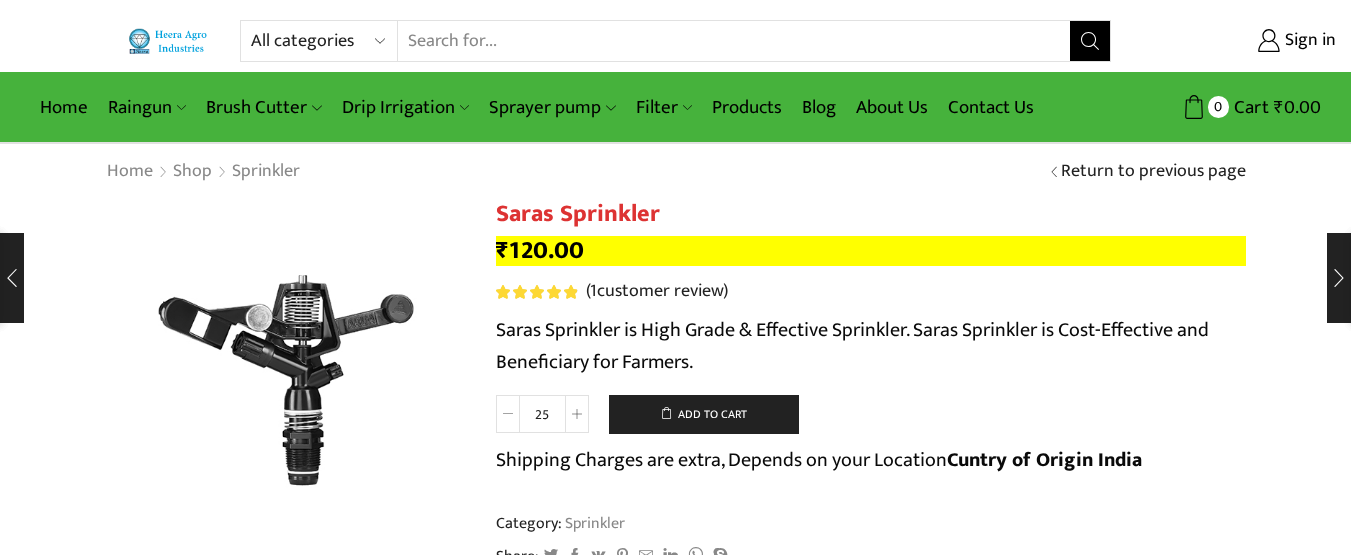 click at bounding box center (508, 414) 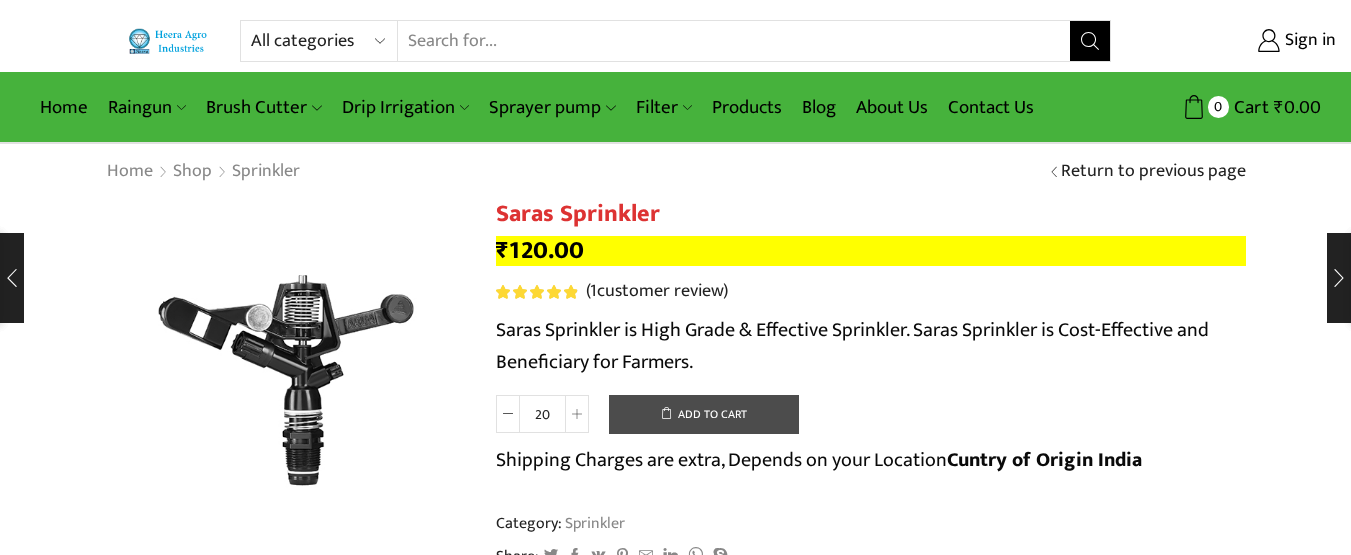 click on "Add to cart" at bounding box center [704, 415] 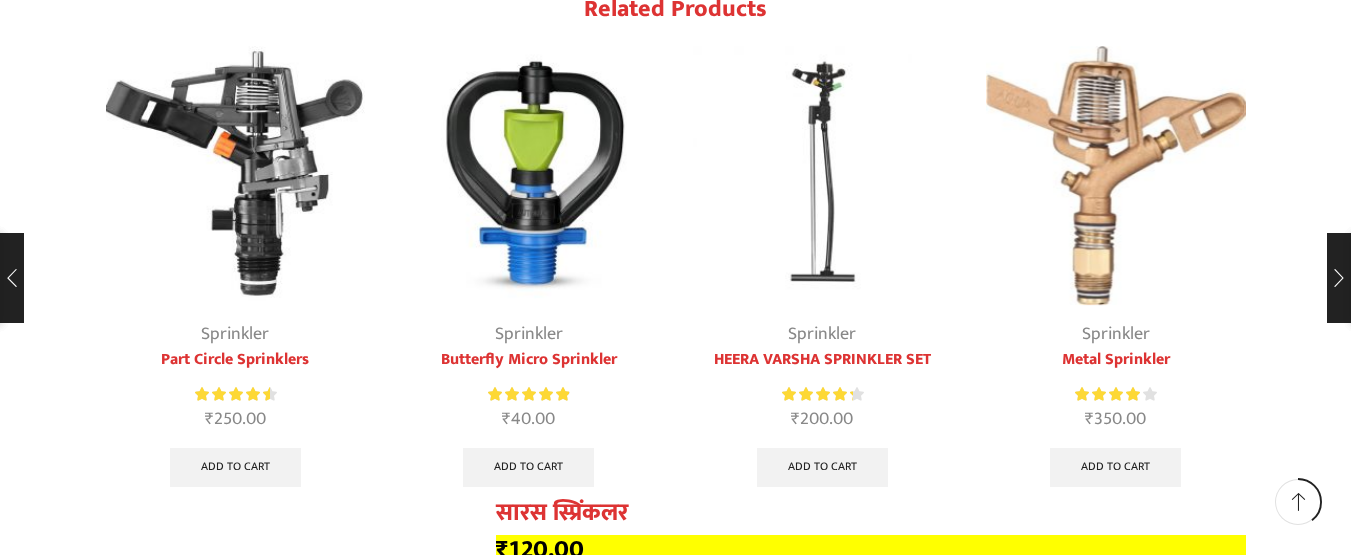 scroll, scrollTop: 3320, scrollLeft: 0, axis: vertical 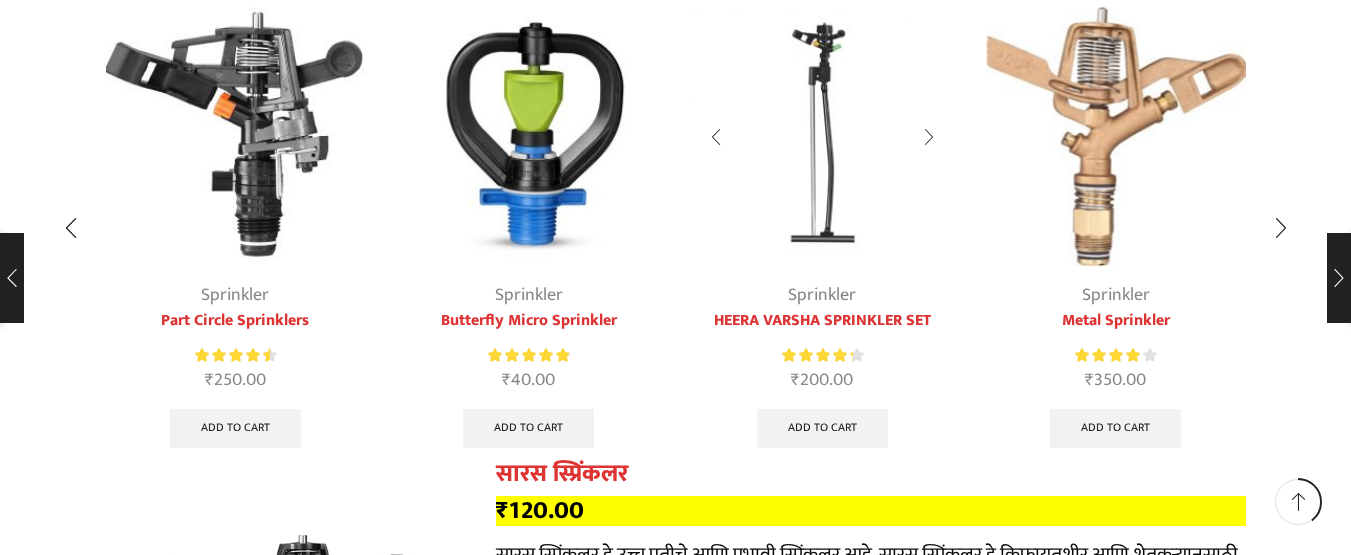 click at bounding box center (823, 137) 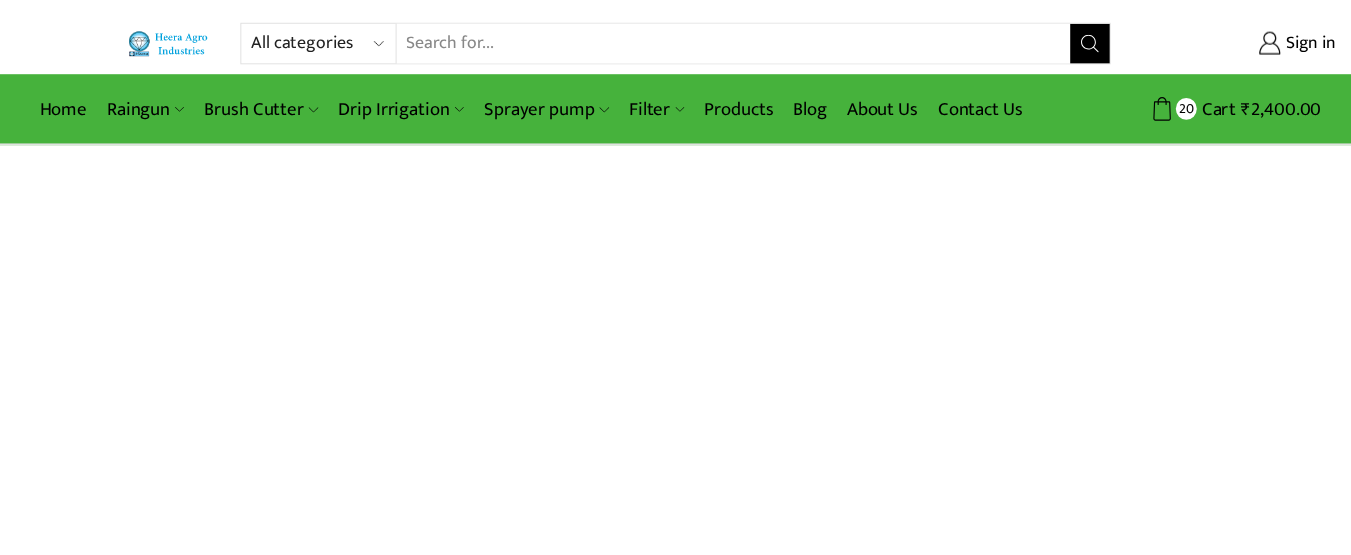 scroll, scrollTop: 0, scrollLeft: 0, axis: both 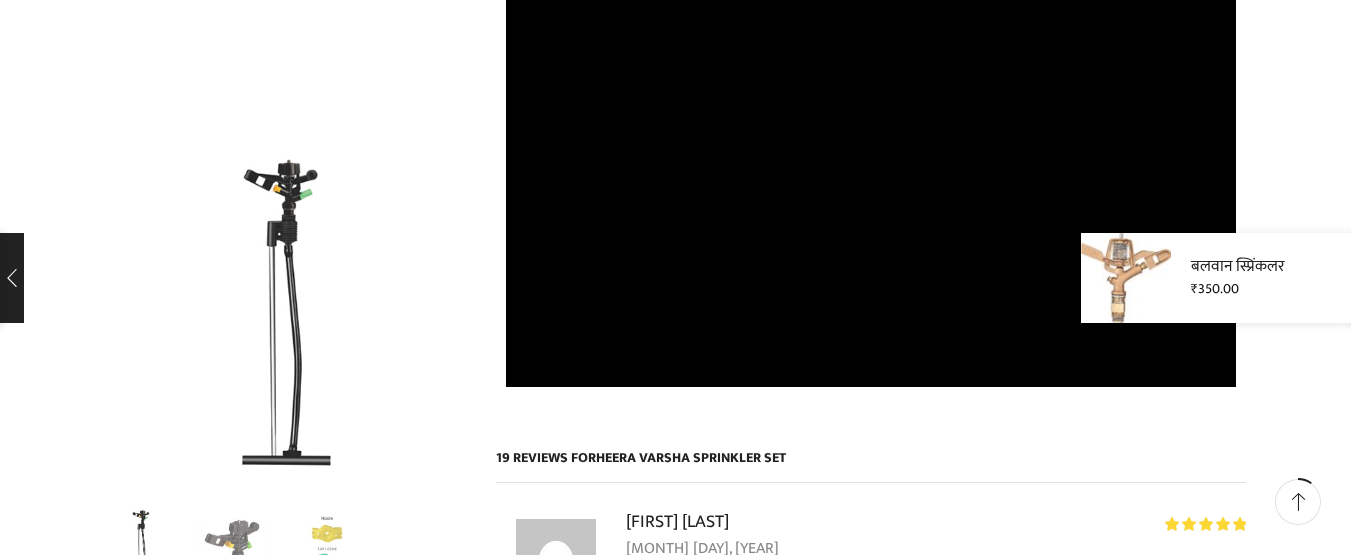 click on "बलवान स्प्रिंकलर
₹ 350.00" at bounding box center [1216, 278] 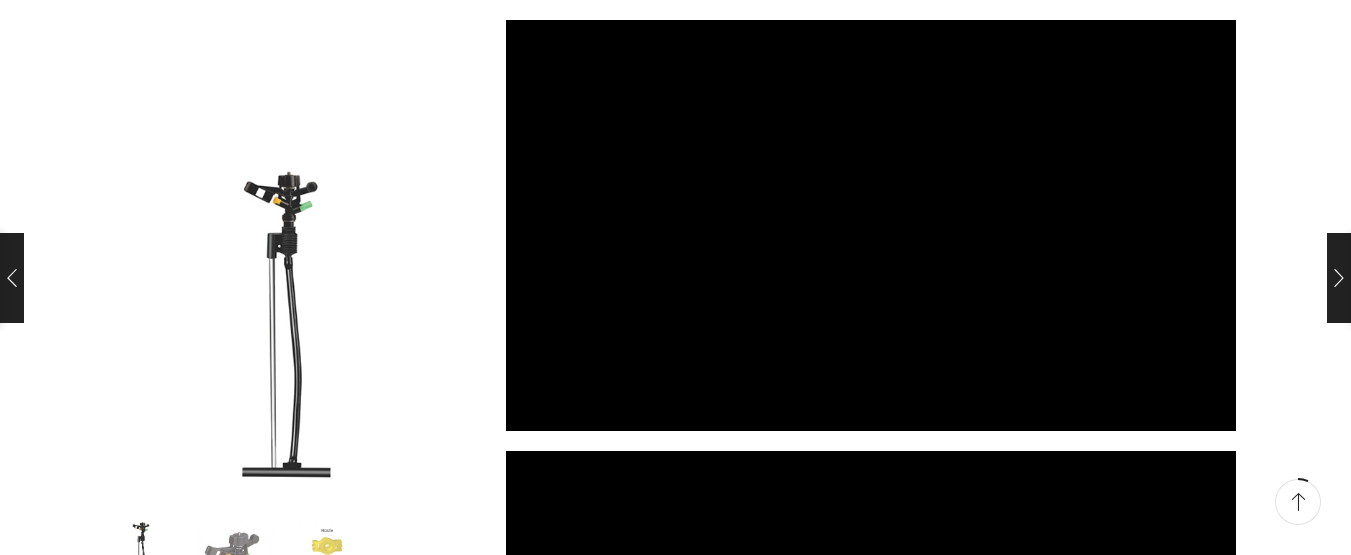 scroll, scrollTop: 1200, scrollLeft: 0, axis: vertical 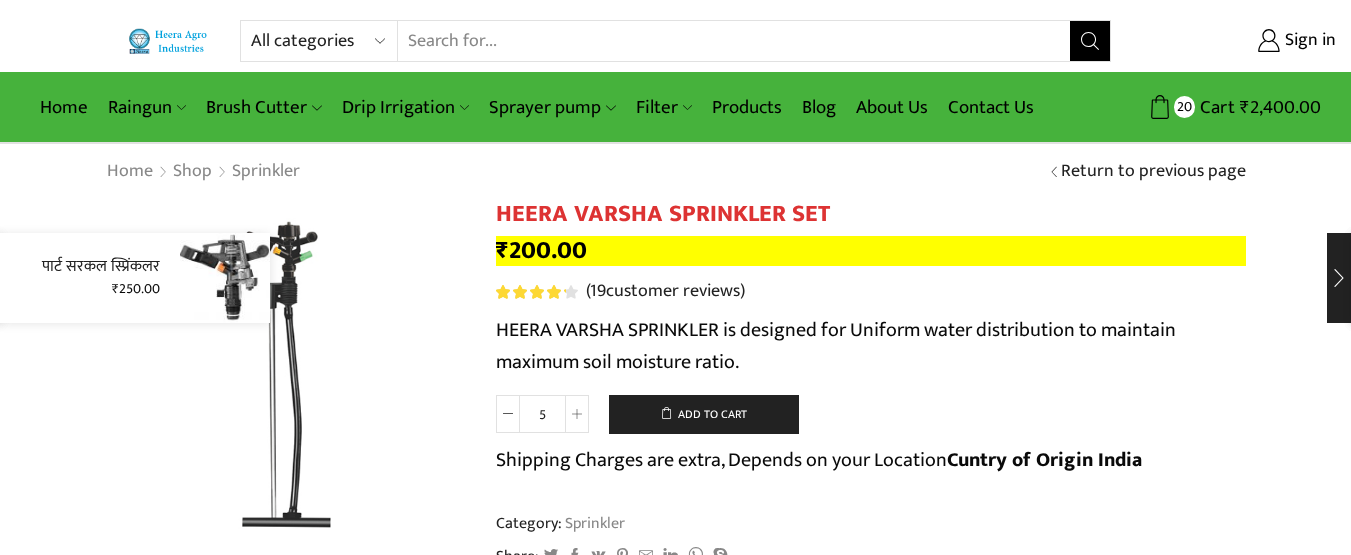click on "पार्ट सरकल स्प्रिंकलर
₹ 250.00" at bounding box center [135, 278] 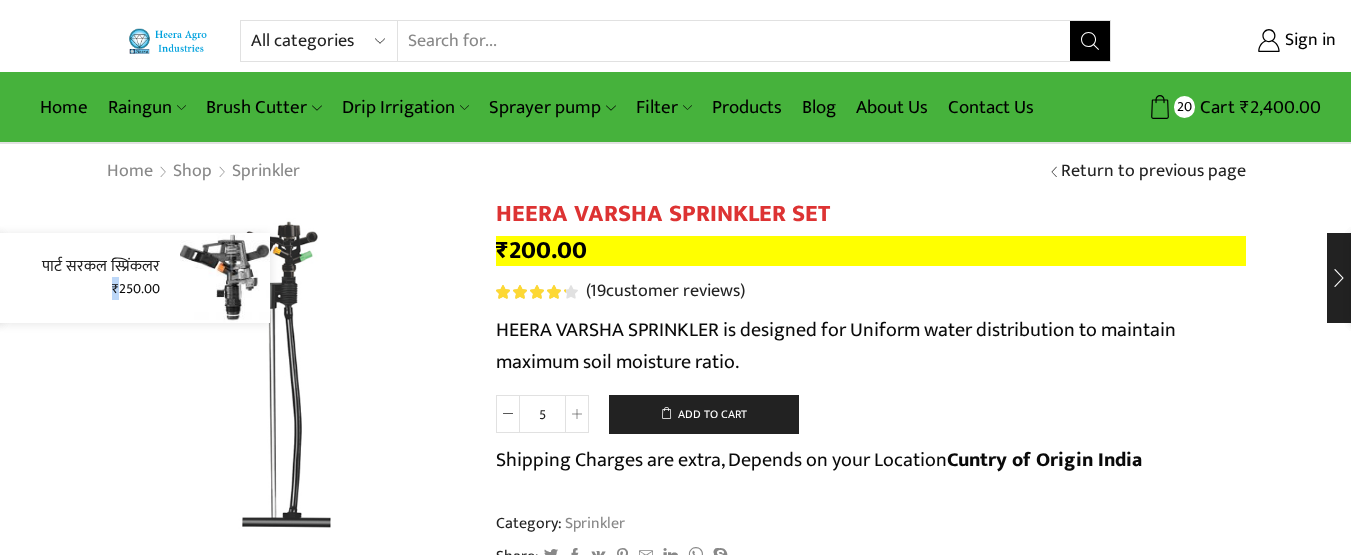 click on "₹ 250.00" at bounding box center [101, 289] 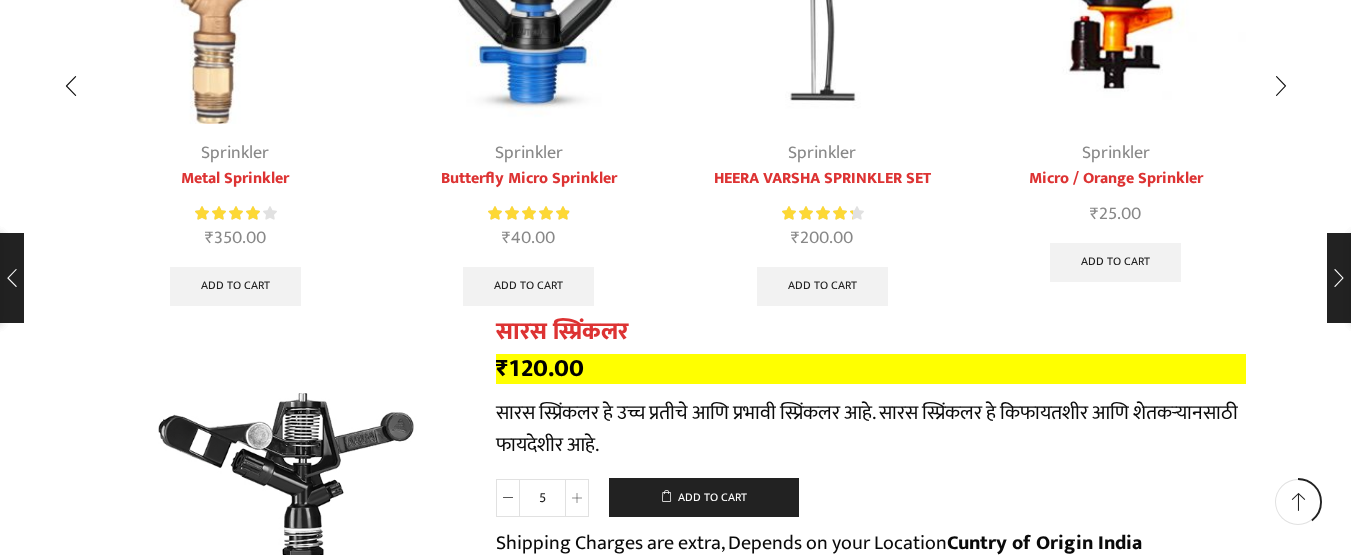 scroll, scrollTop: 3320, scrollLeft: 0, axis: vertical 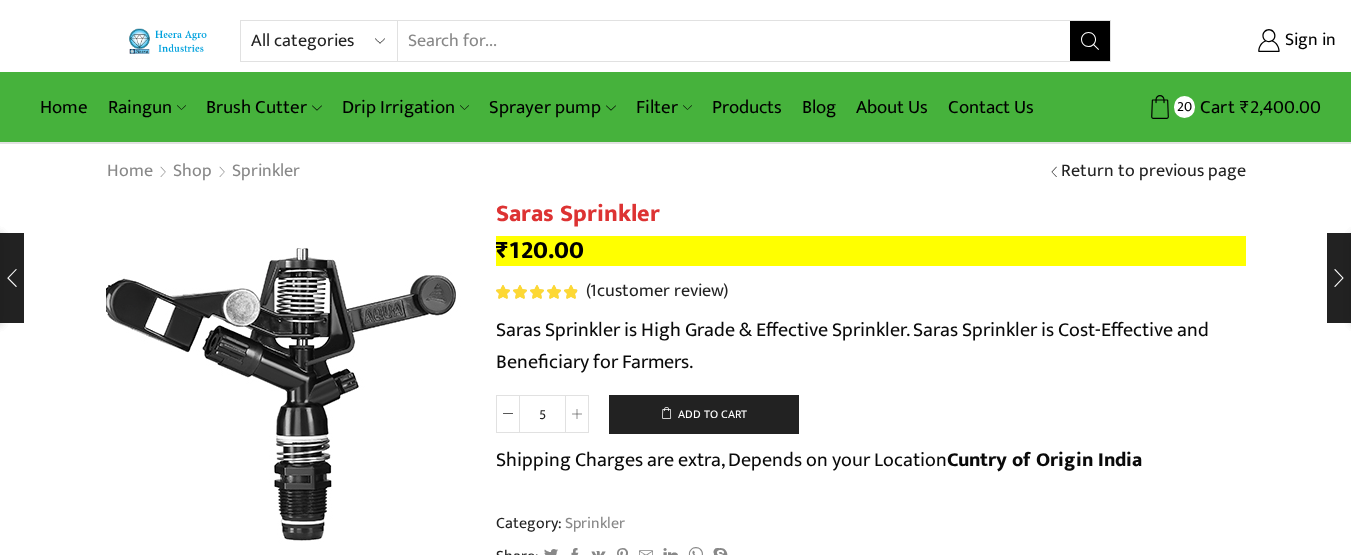 click at bounding box center [279, 394] 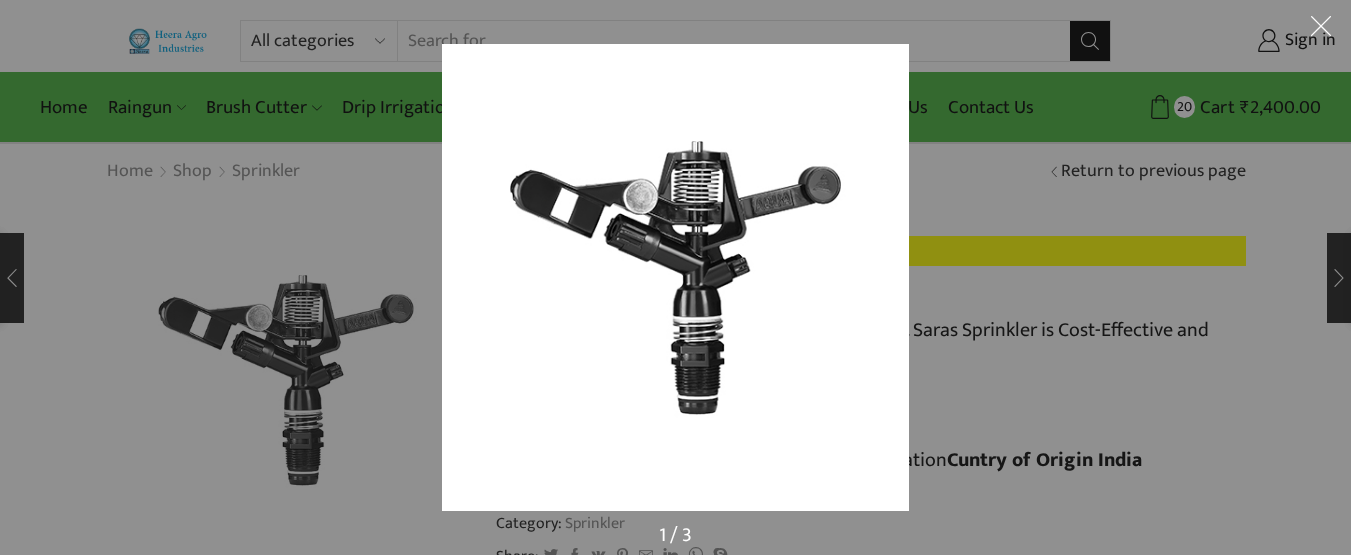 click at bounding box center (1117, 321) 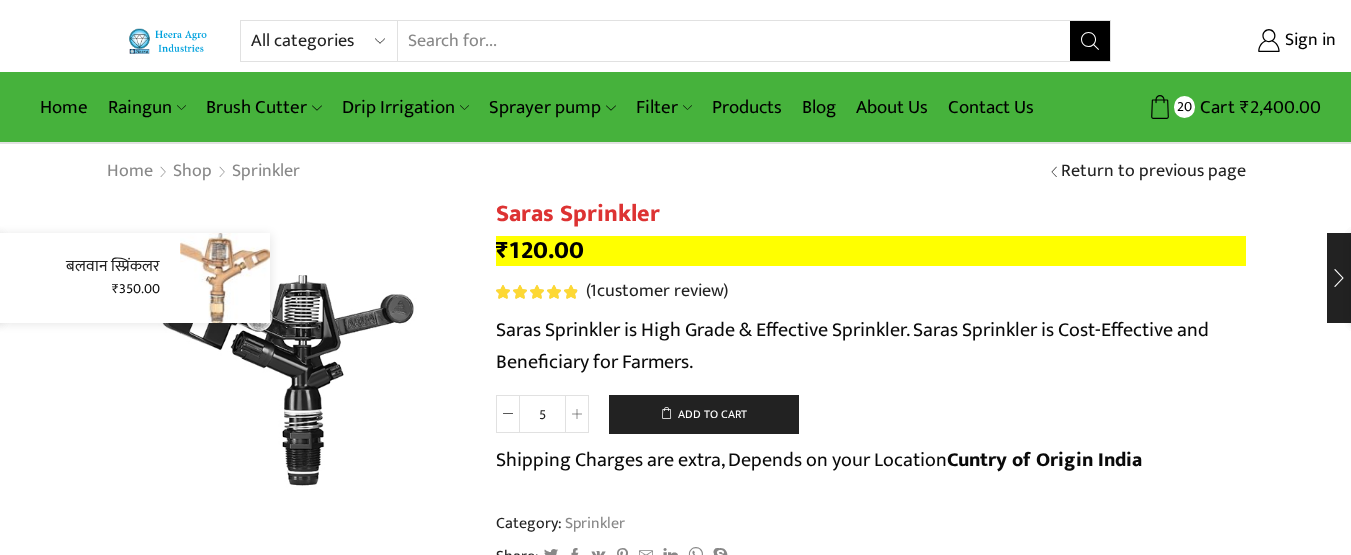 click on "बलवान स्प्रिंकलर" at bounding box center [113, 266] 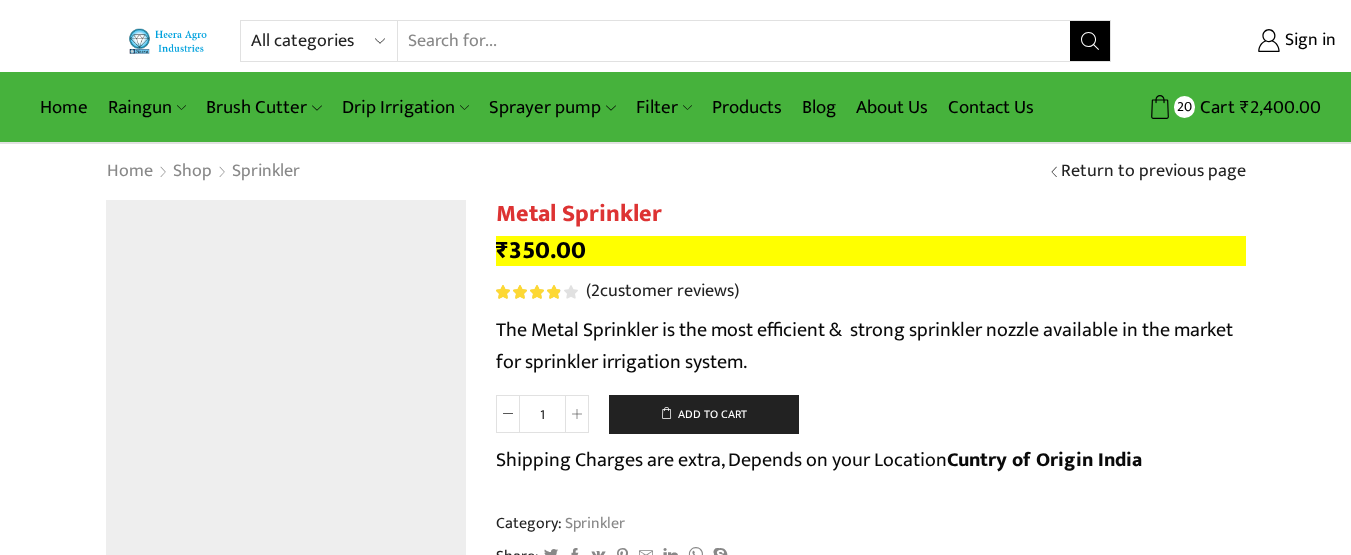 scroll, scrollTop: 0, scrollLeft: 0, axis: both 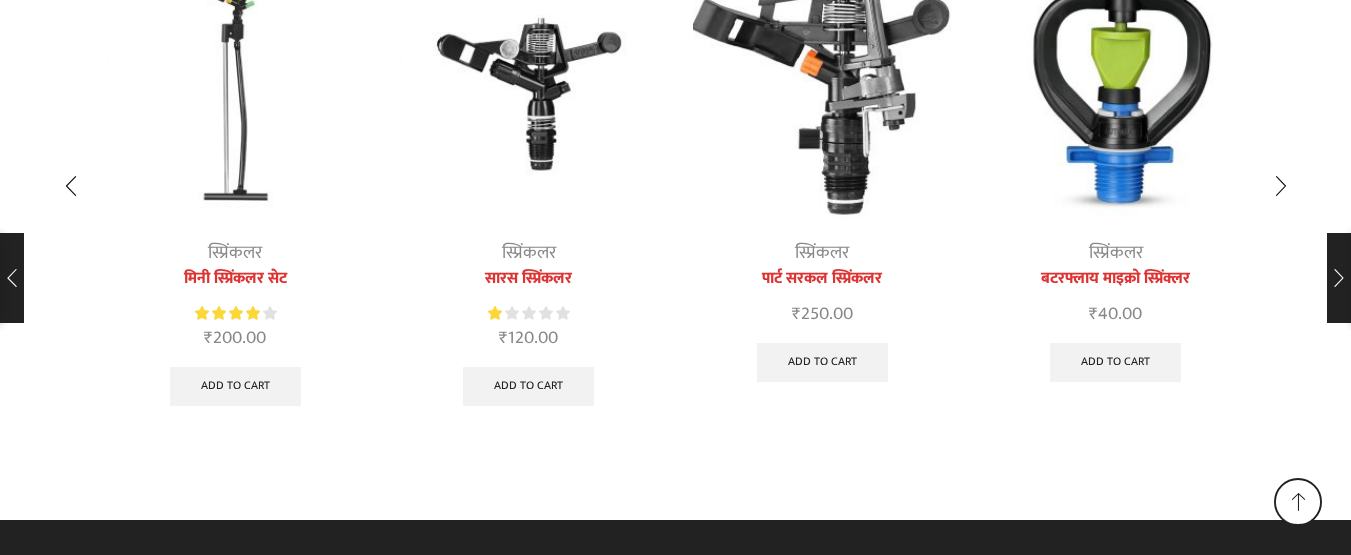 click at bounding box center (823, 94) 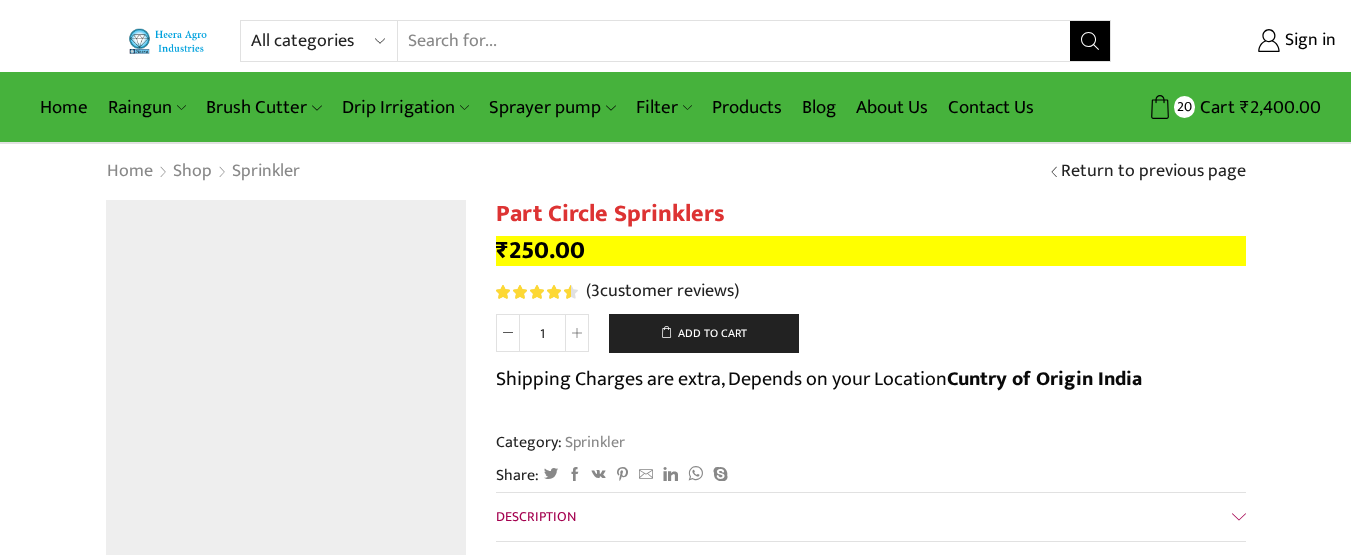 scroll, scrollTop: 0, scrollLeft: 0, axis: both 